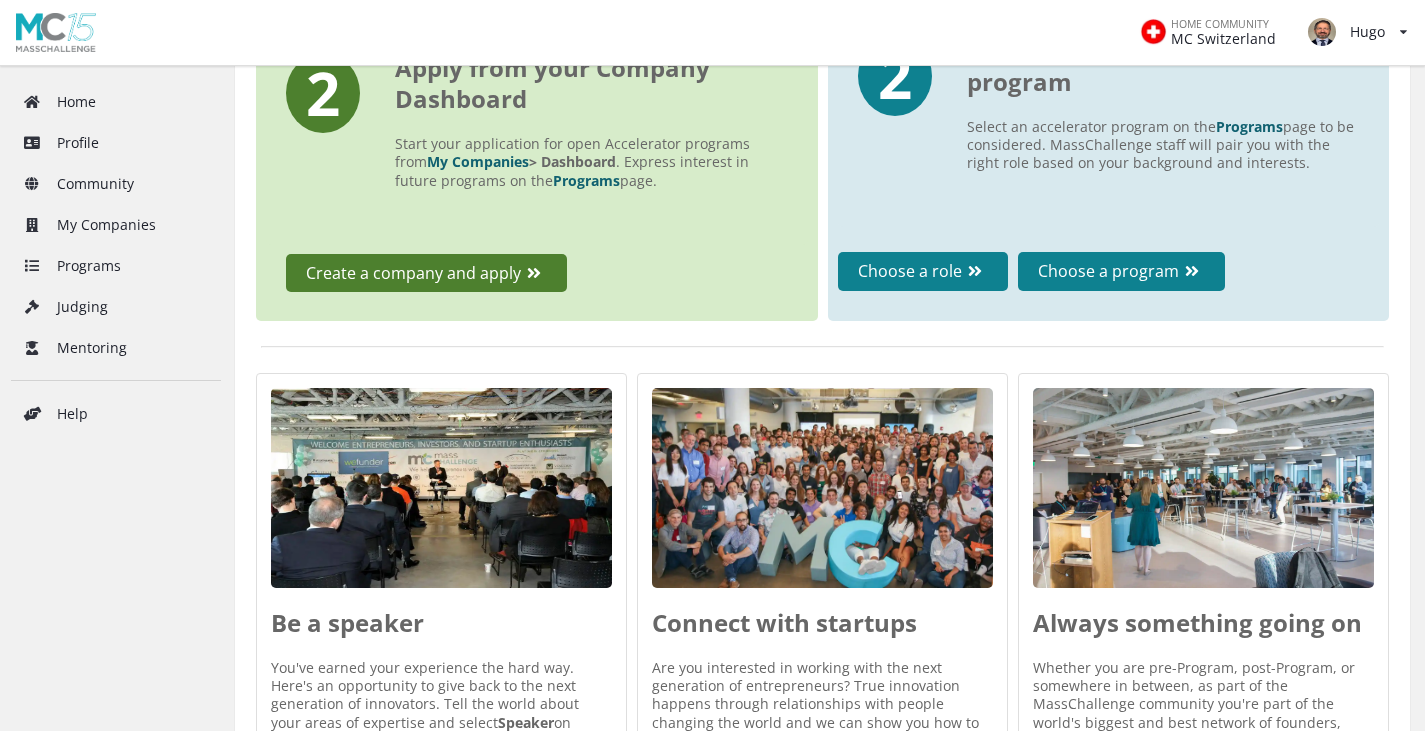 scroll, scrollTop: 700, scrollLeft: 0, axis: vertical 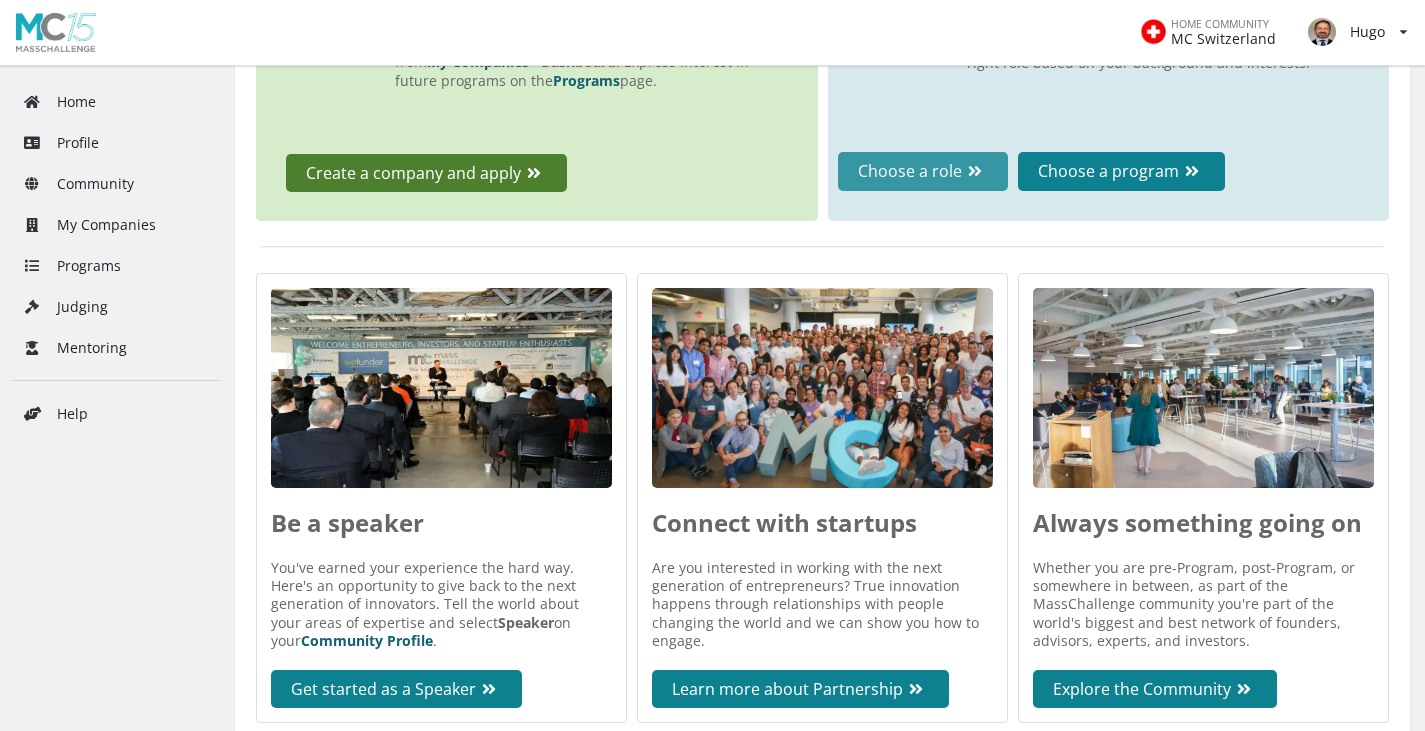 click on "Choose a role" at bounding box center [923, 171] 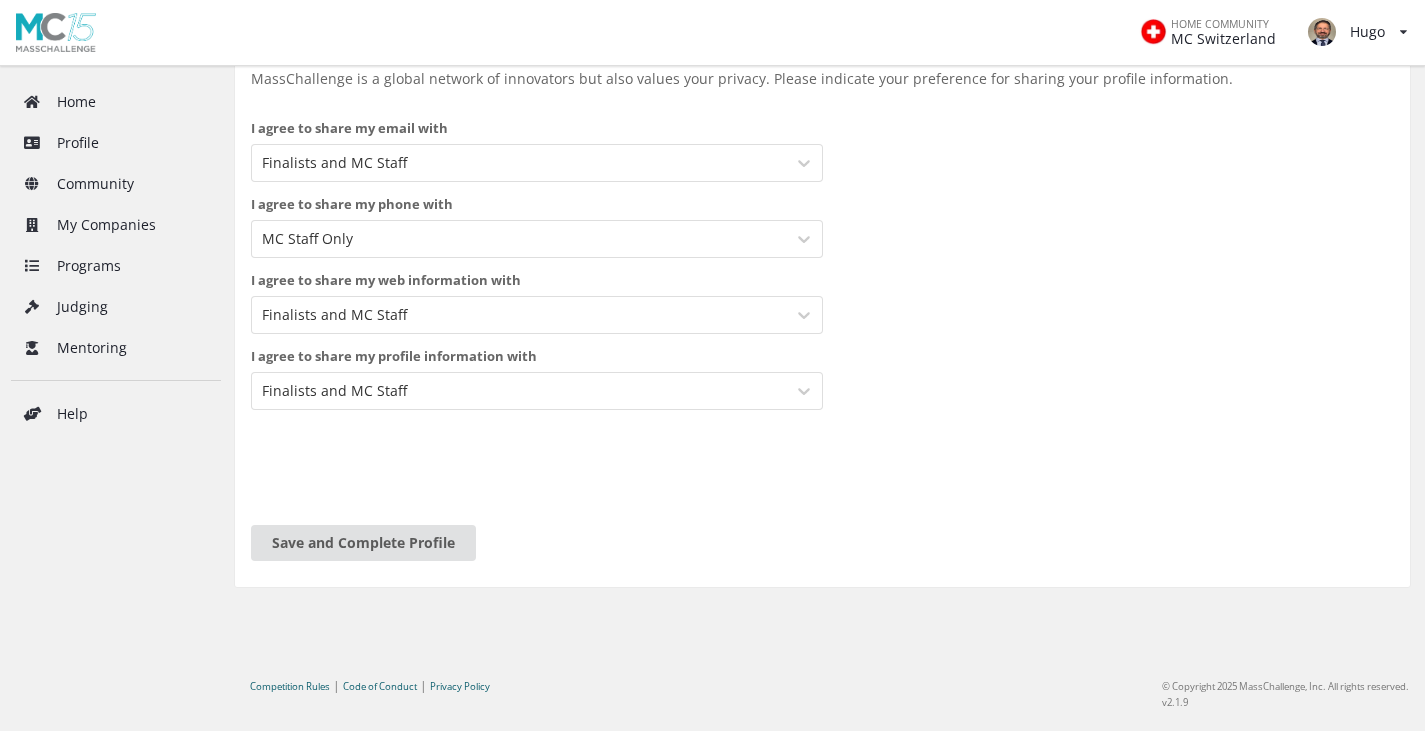 scroll, scrollTop: 180, scrollLeft: 0, axis: vertical 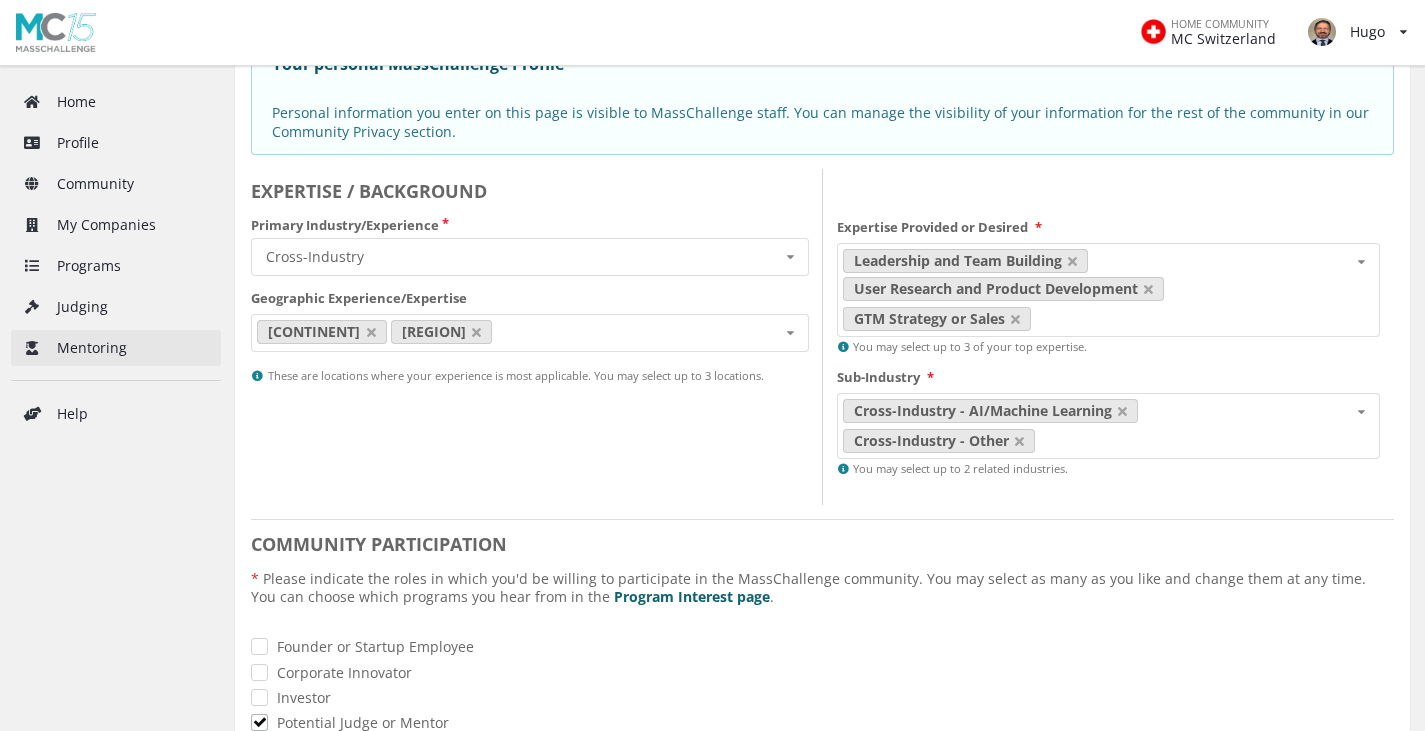 click on "Mentoring" at bounding box center (116, 348) 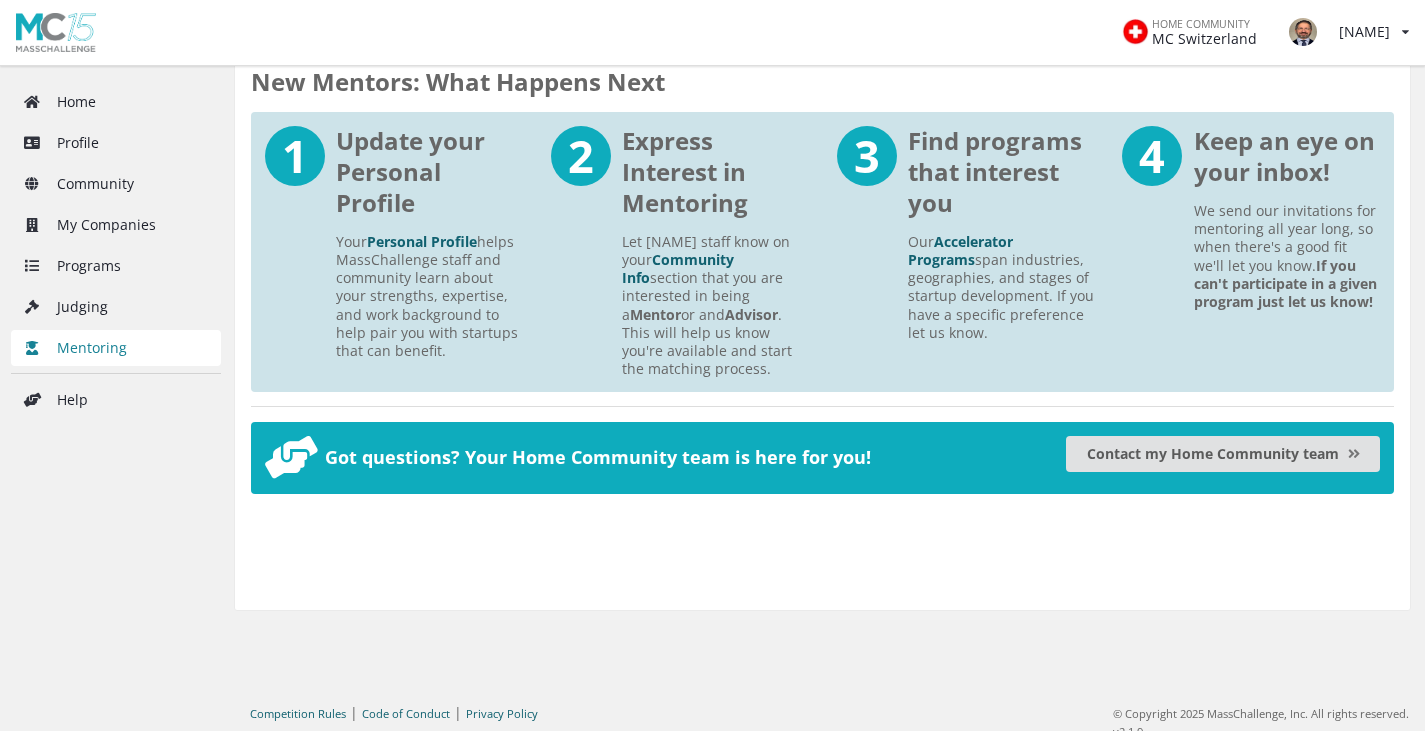 scroll, scrollTop: 1314, scrollLeft: 0, axis: vertical 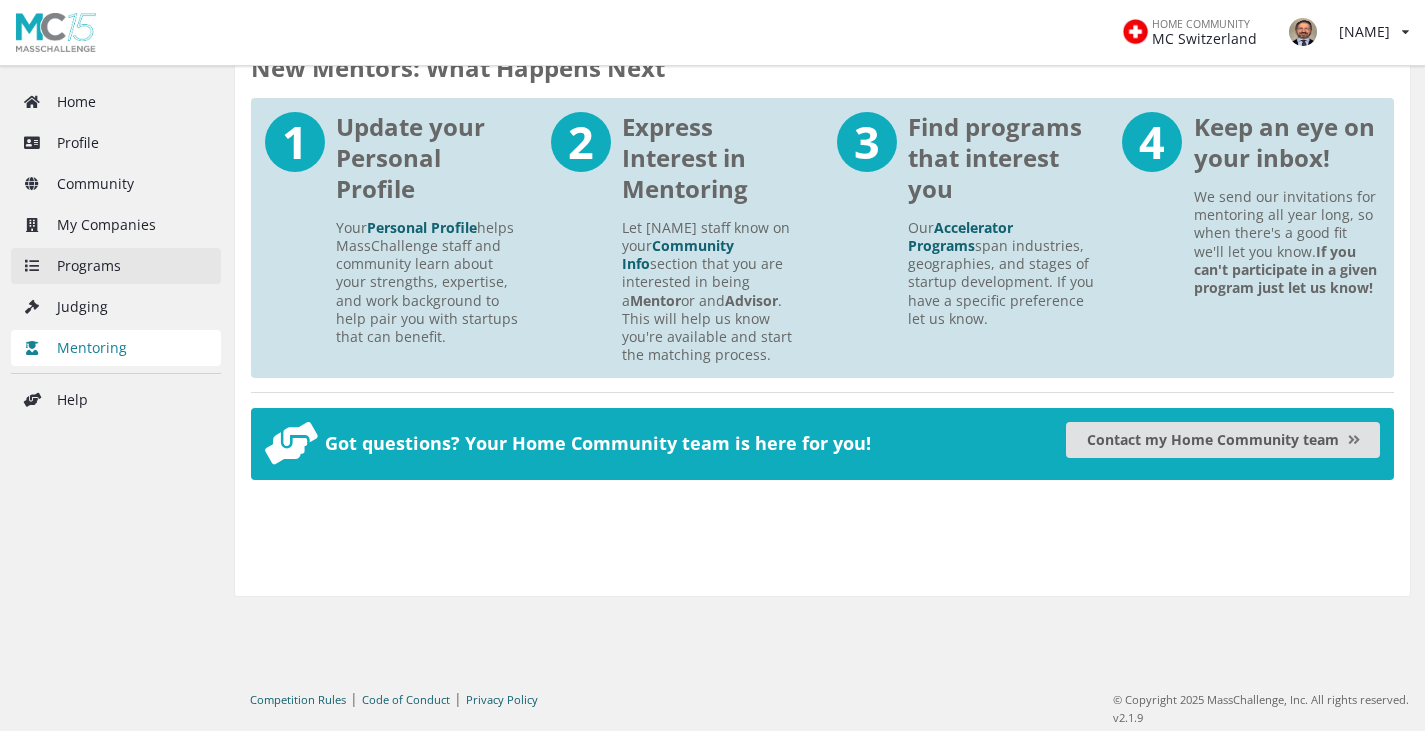 click on "Programs" at bounding box center (116, 266) 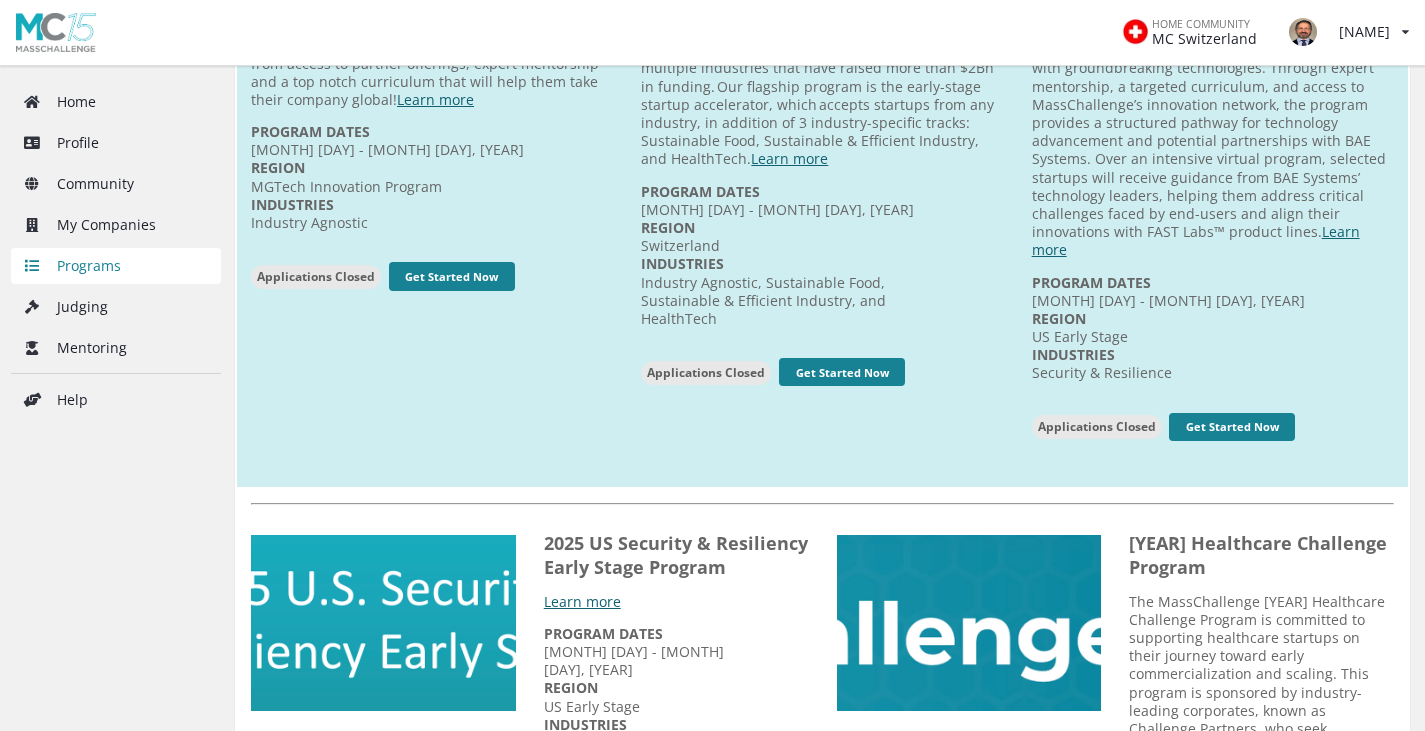 scroll, scrollTop: 900, scrollLeft: 0, axis: vertical 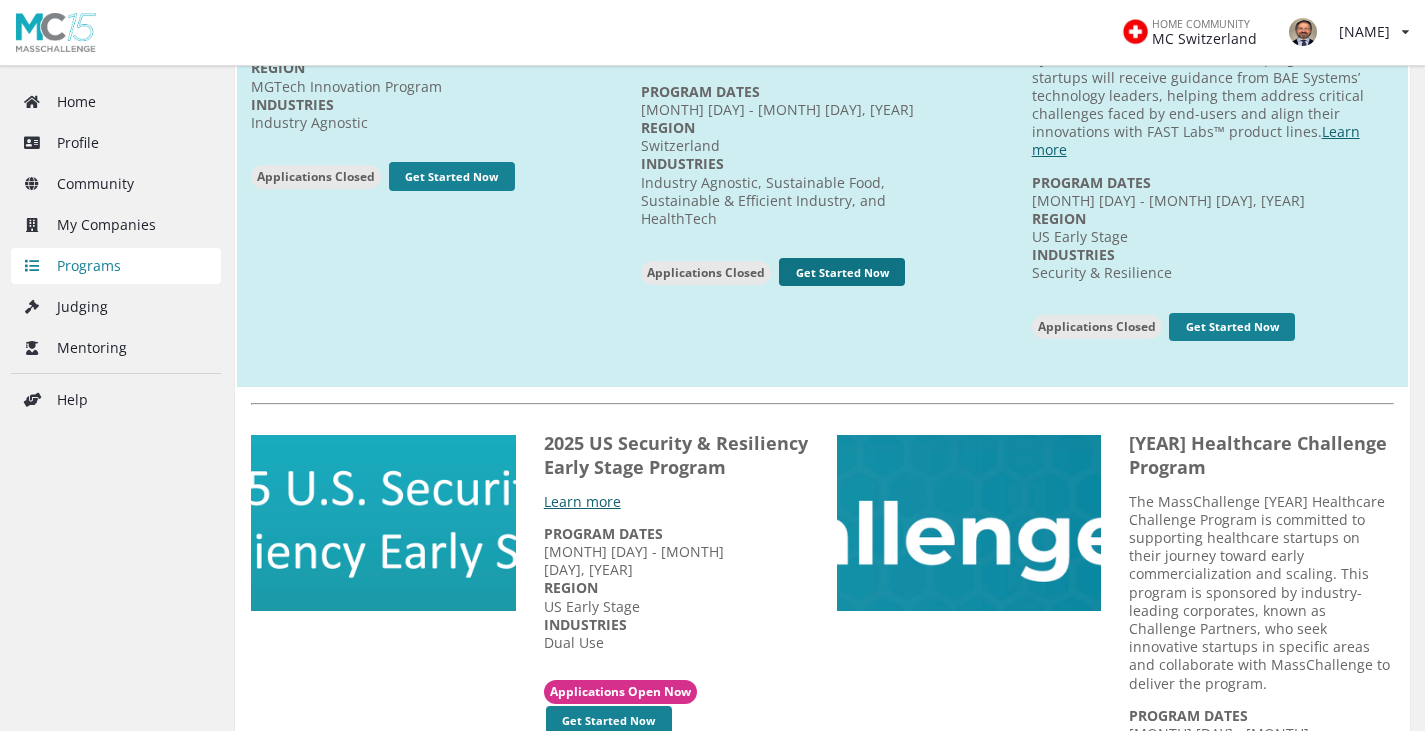 click on "Get Started Now" at bounding box center [452, 176] 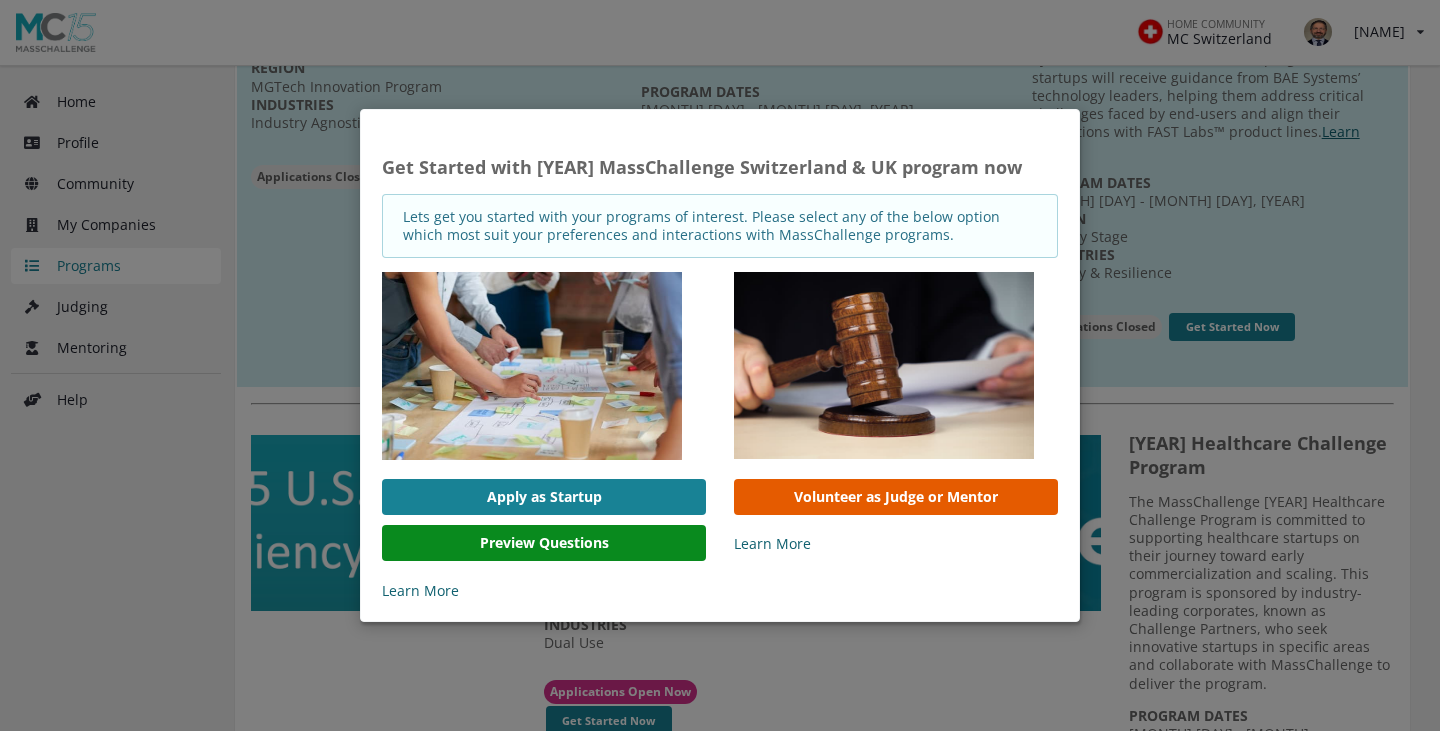click on "Volunteer as Judge or Mentor" at bounding box center (896, 497) 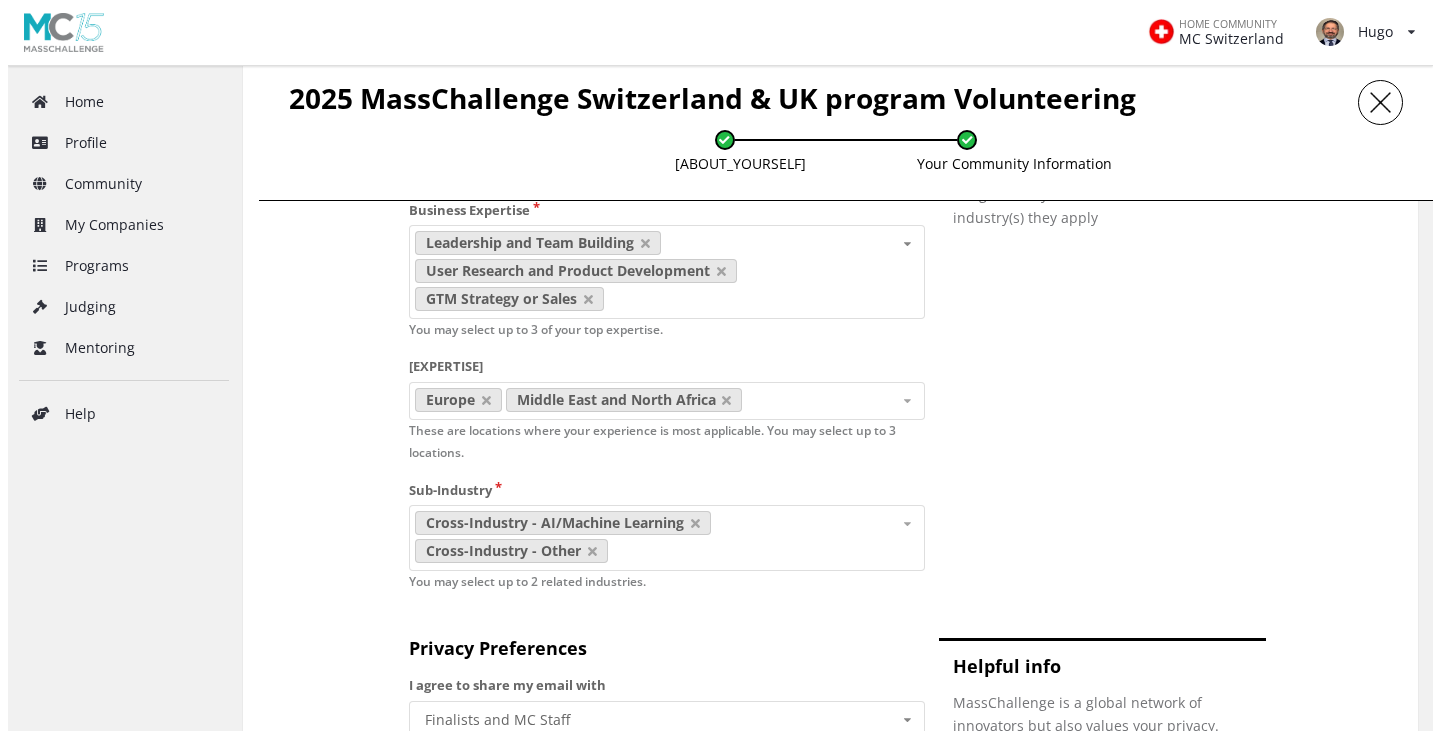 scroll, scrollTop: 2400, scrollLeft: 0, axis: vertical 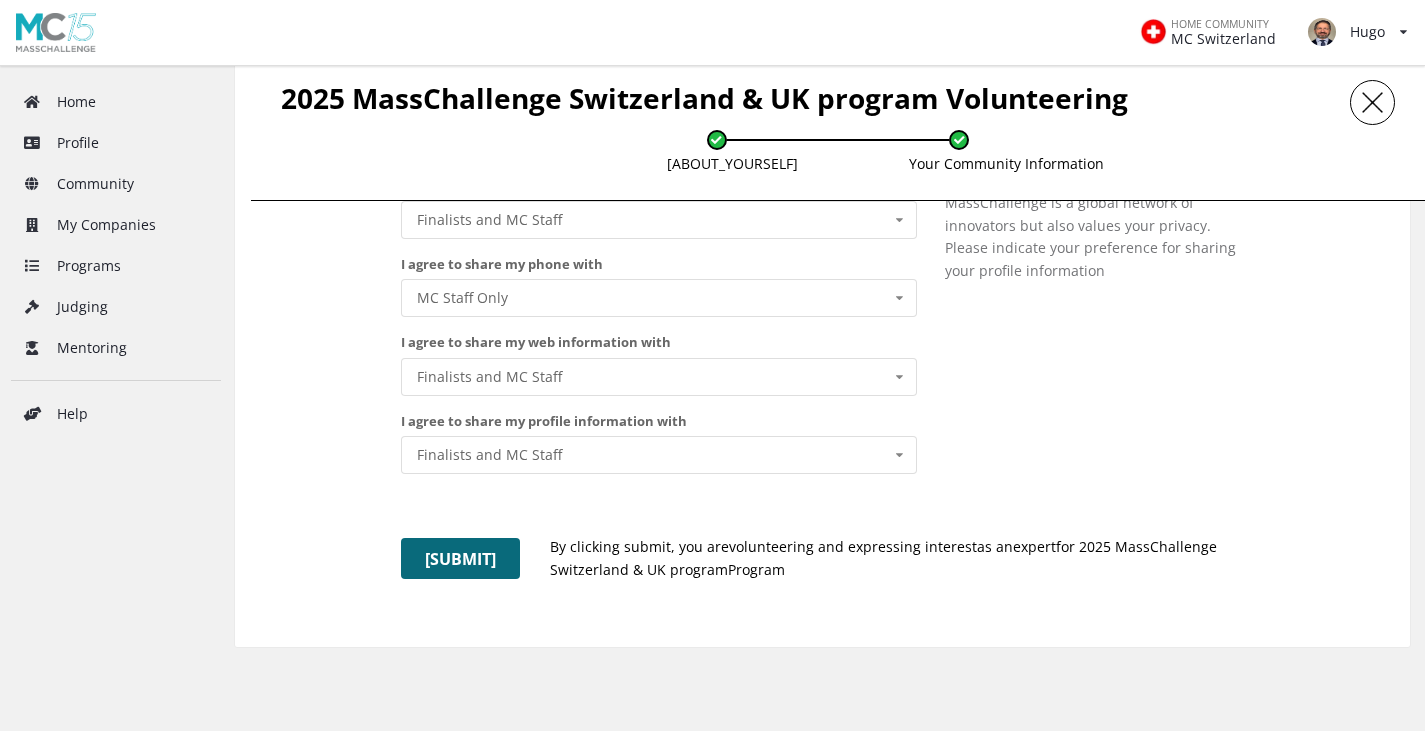 click on "[SUBMIT]" at bounding box center [460, 558] 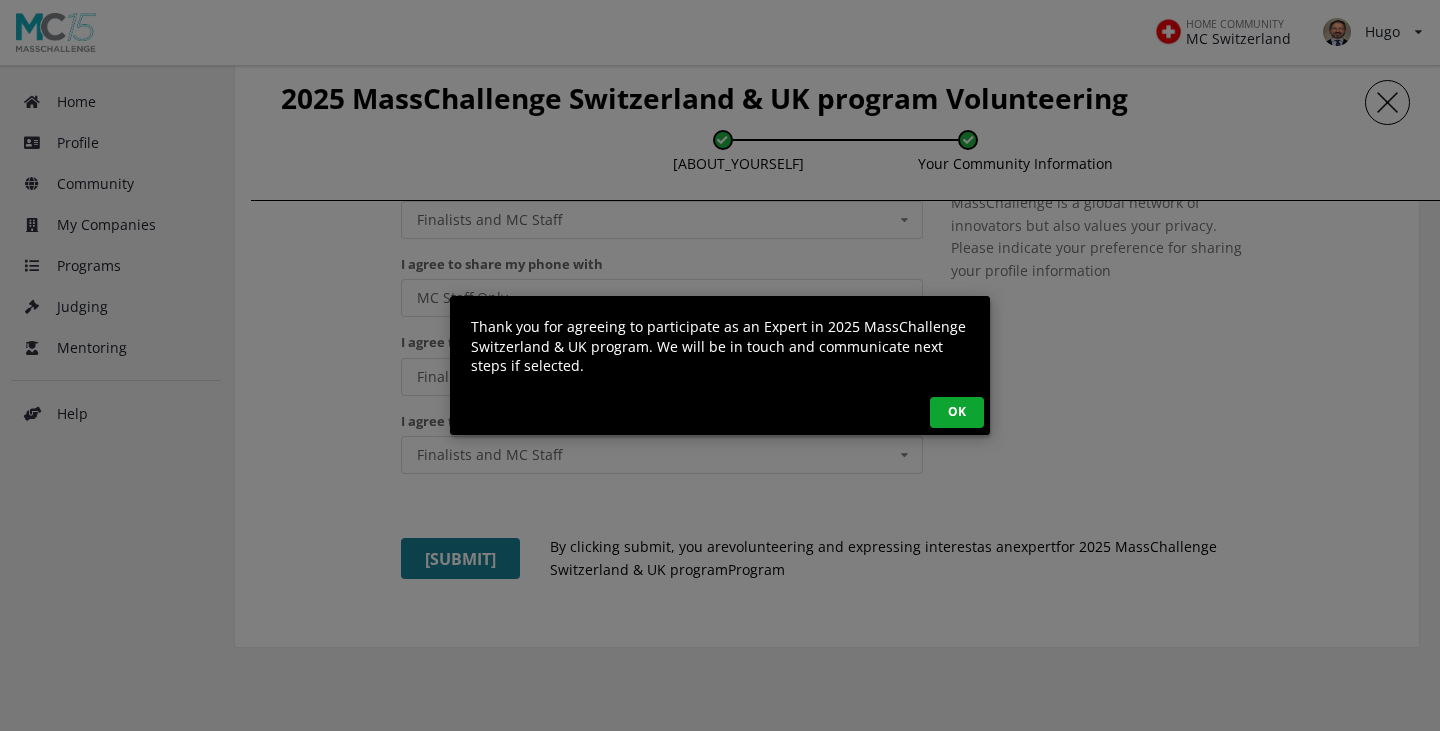 click on "OK" at bounding box center (957, 412) 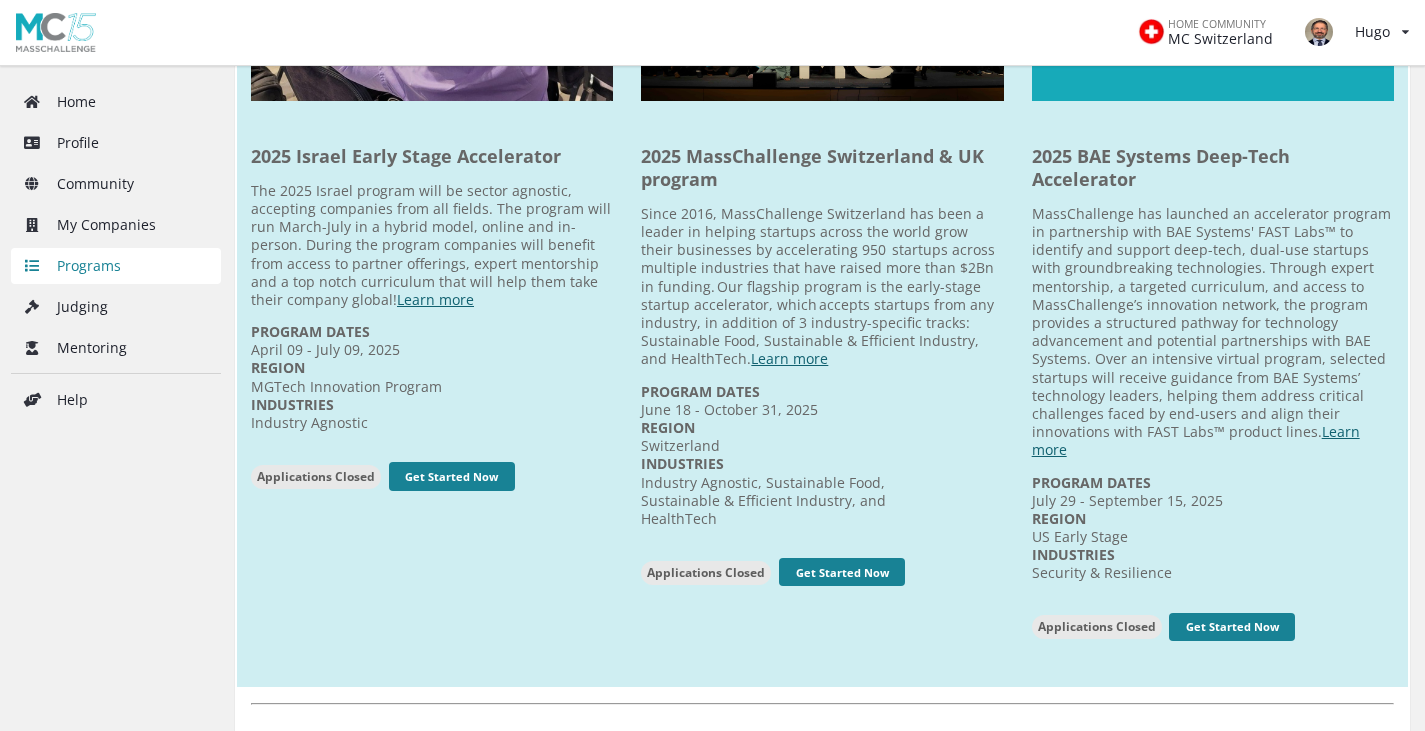 scroll, scrollTop: 0, scrollLeft: 0, axis: both 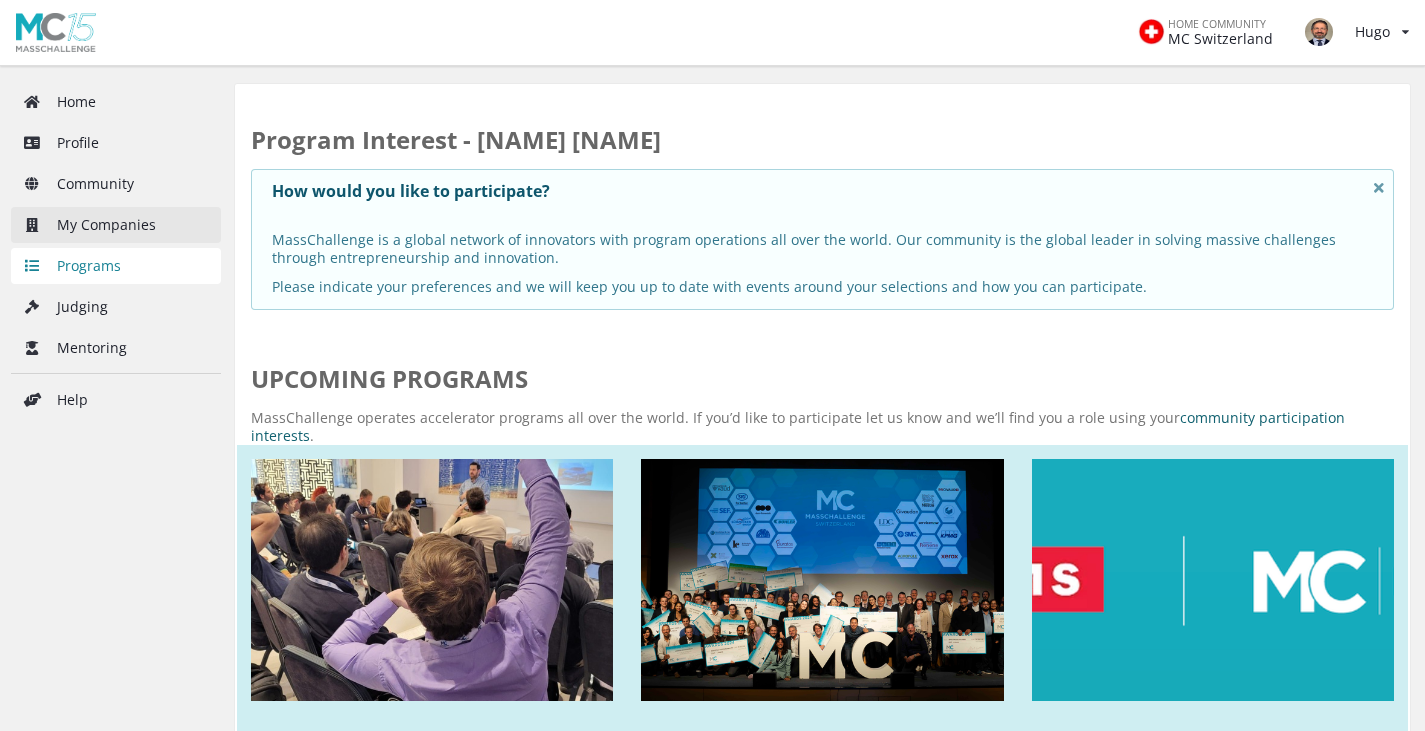 click on "My Companies" at bounding box center (116, 225) 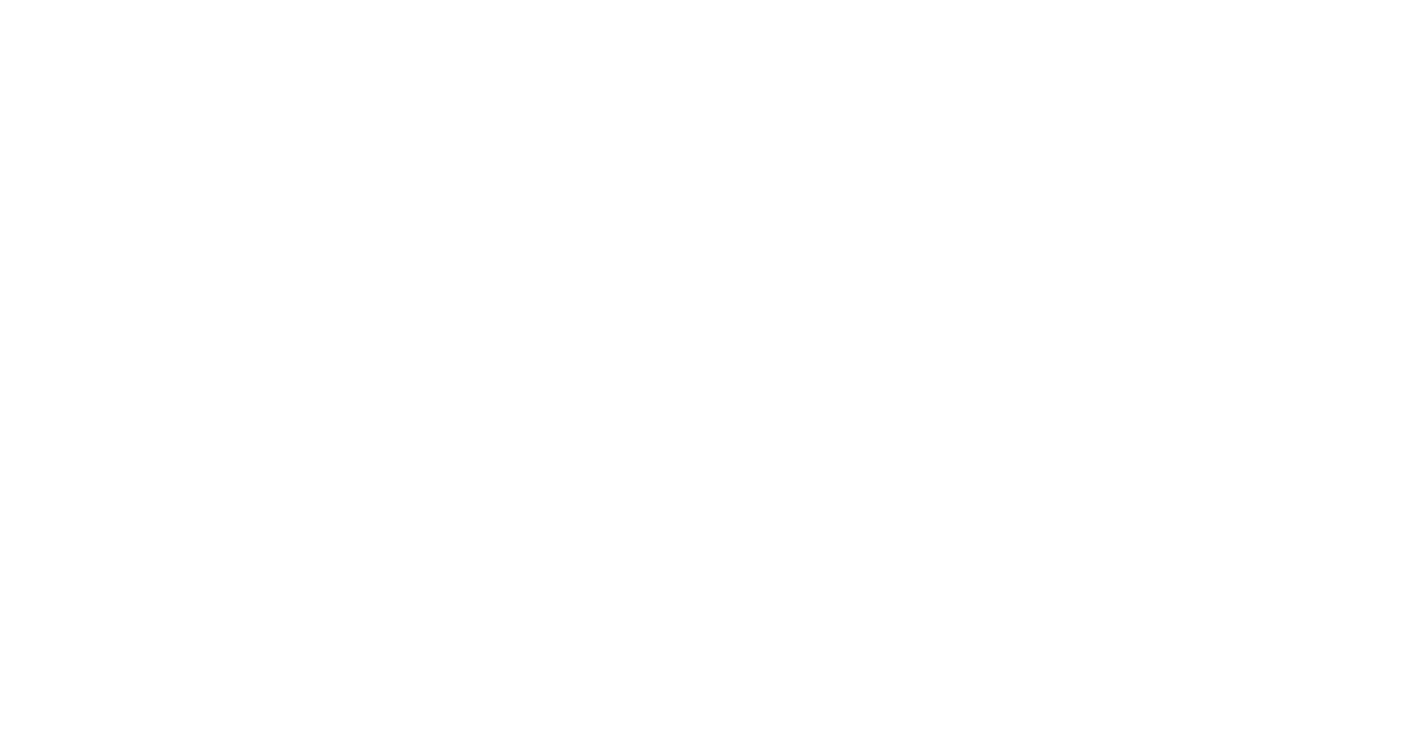 scroll, scrollTop: 0, scrollLeft: 0, axis: both 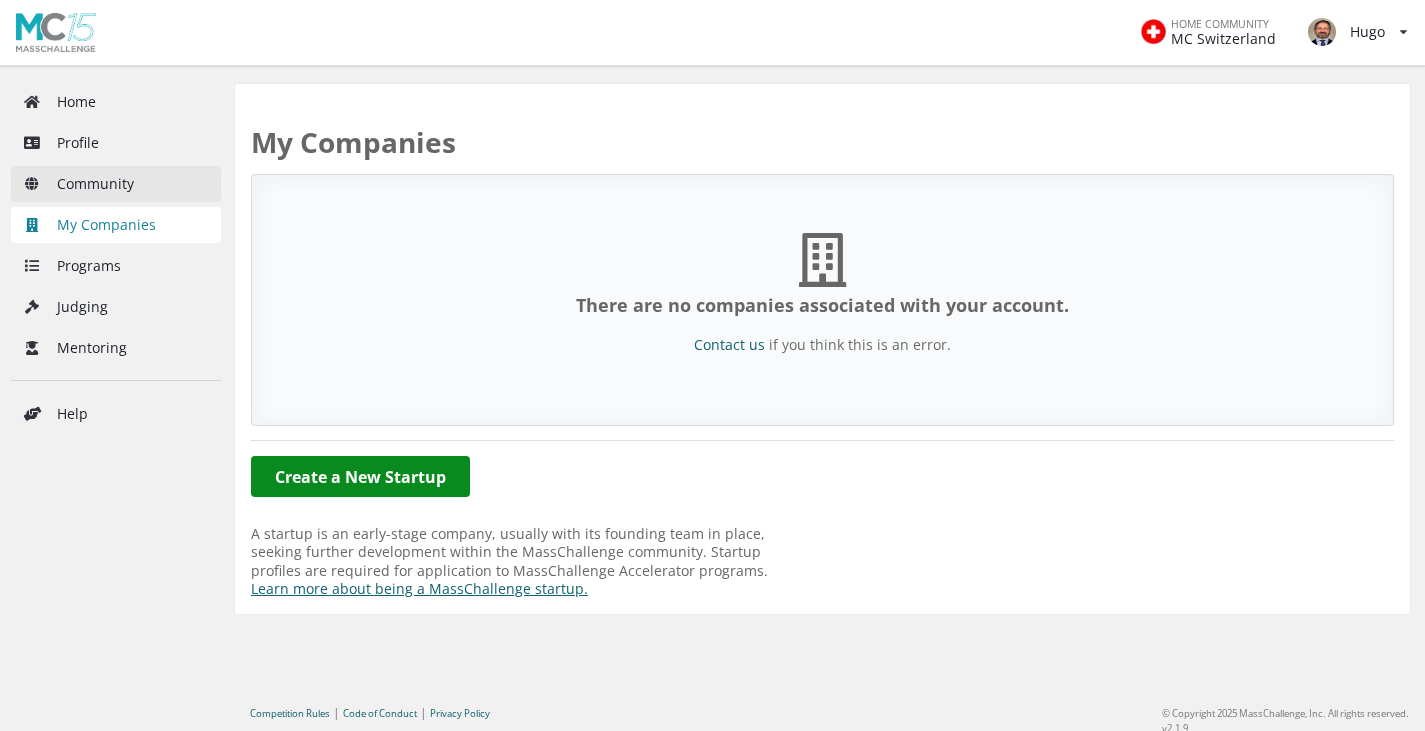 click on "Community" at bounding box center (116, 184) 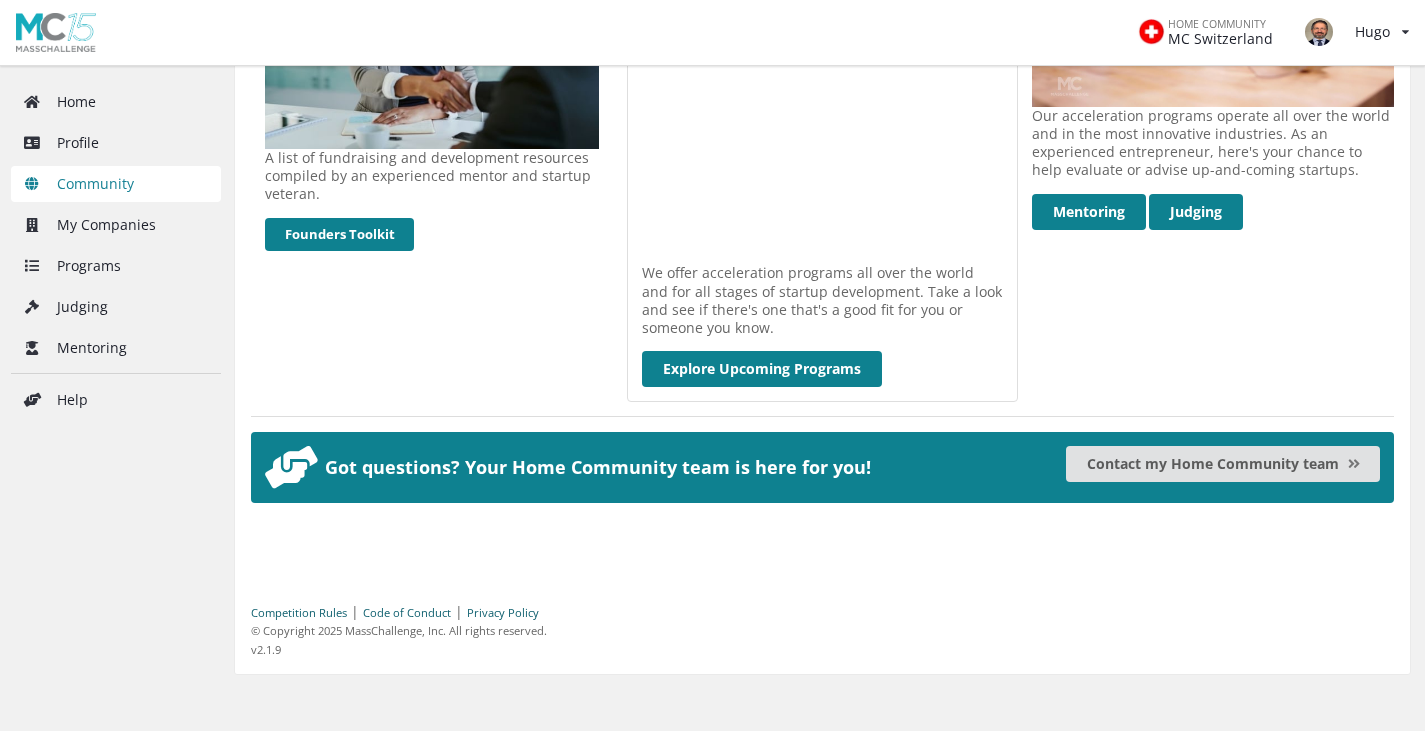 scroll, scrollTop: 0, scrollLeft: 0, axis: both 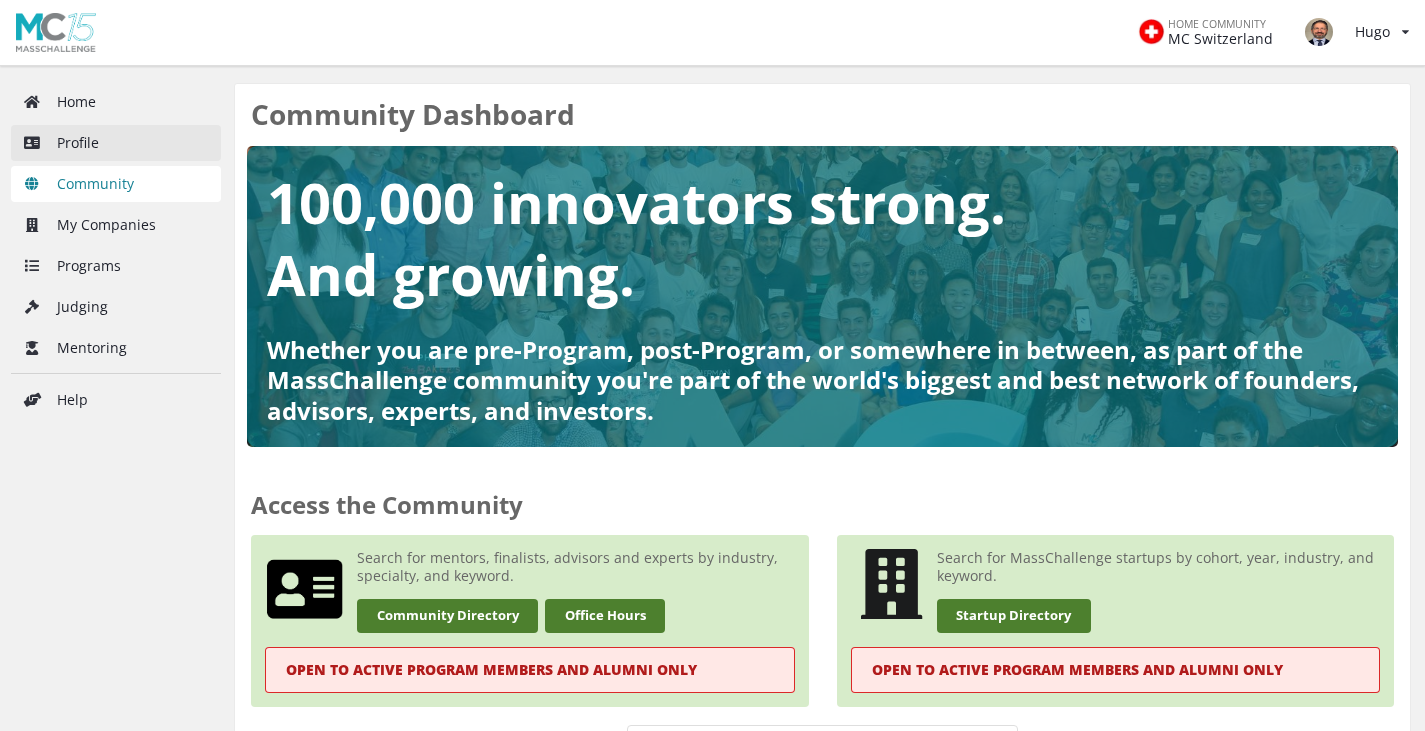 click on "Profile" at bounding box center [116, 143] 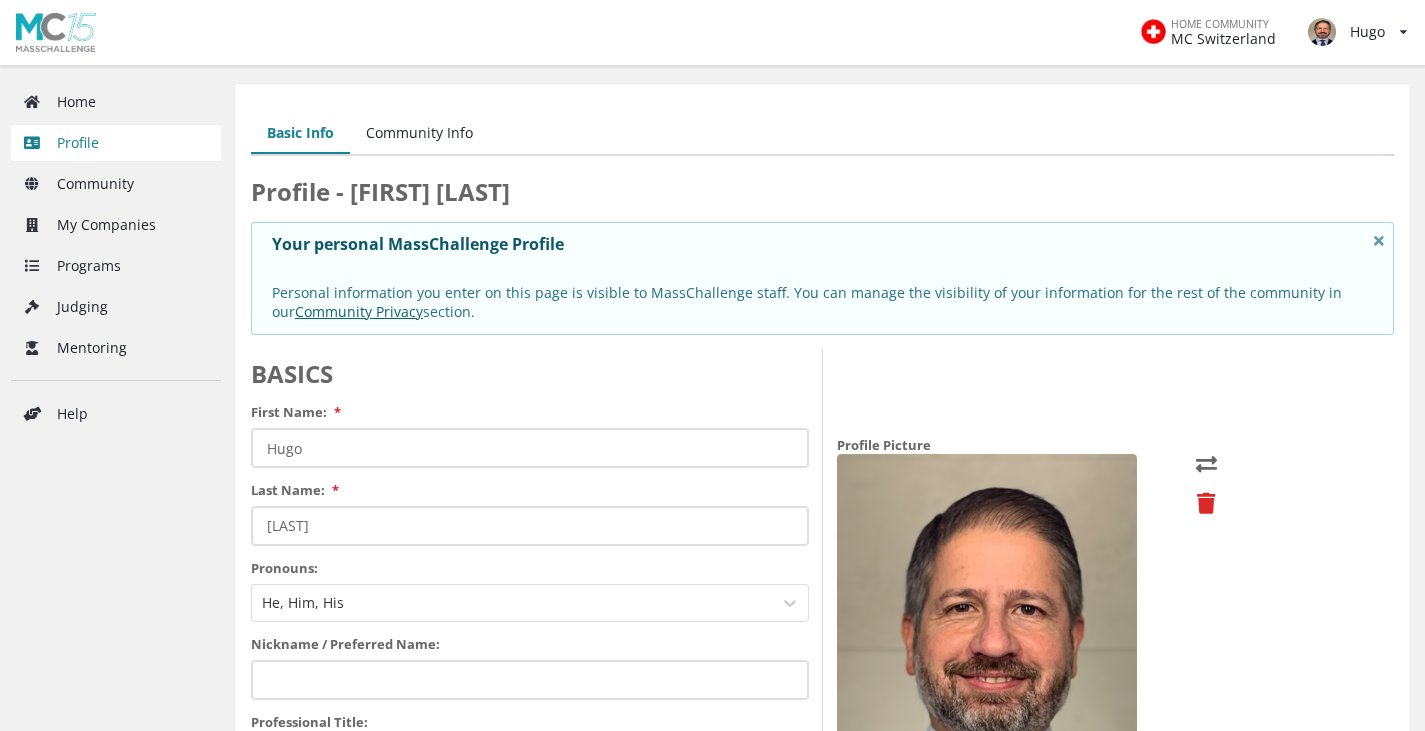 scroll, scrollTop: 0, scrollLeft: 0, axis: both 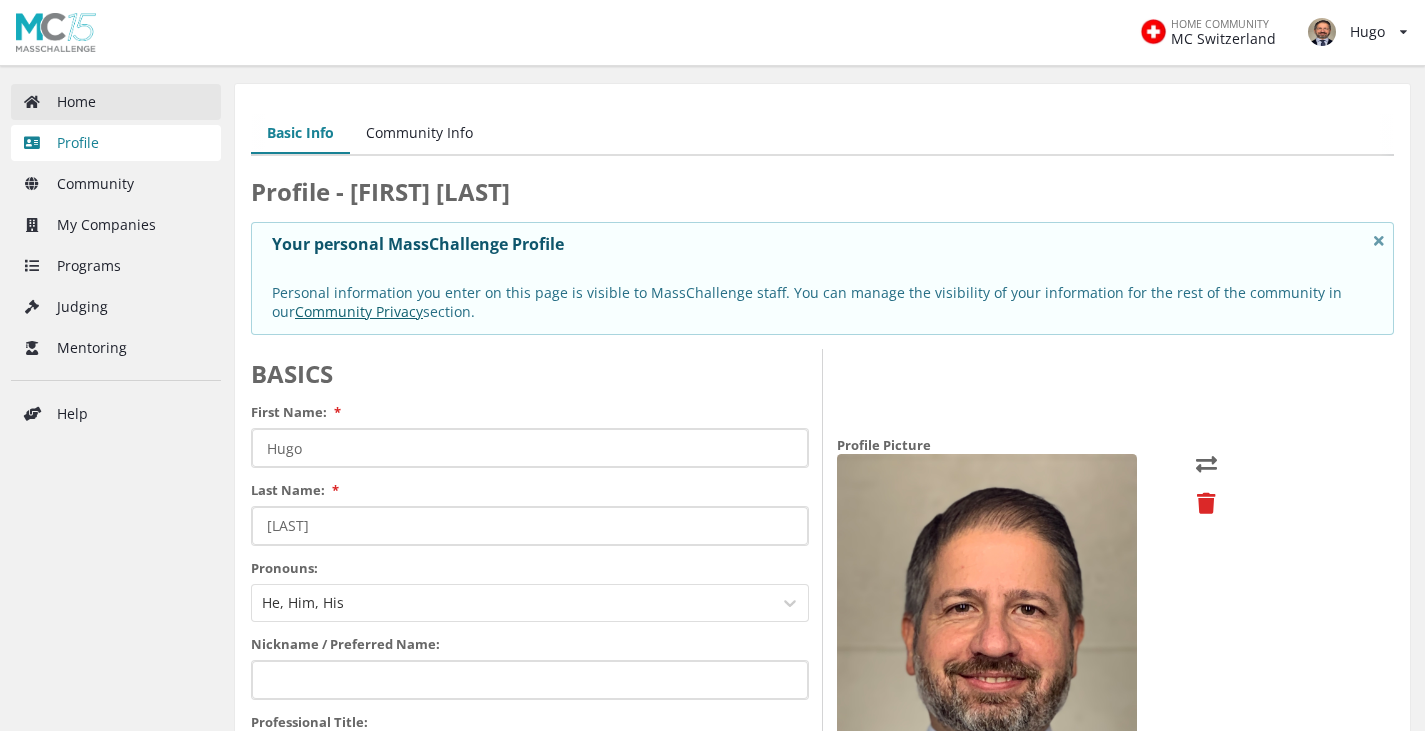click on "Home" at bounding box center [116, 102] 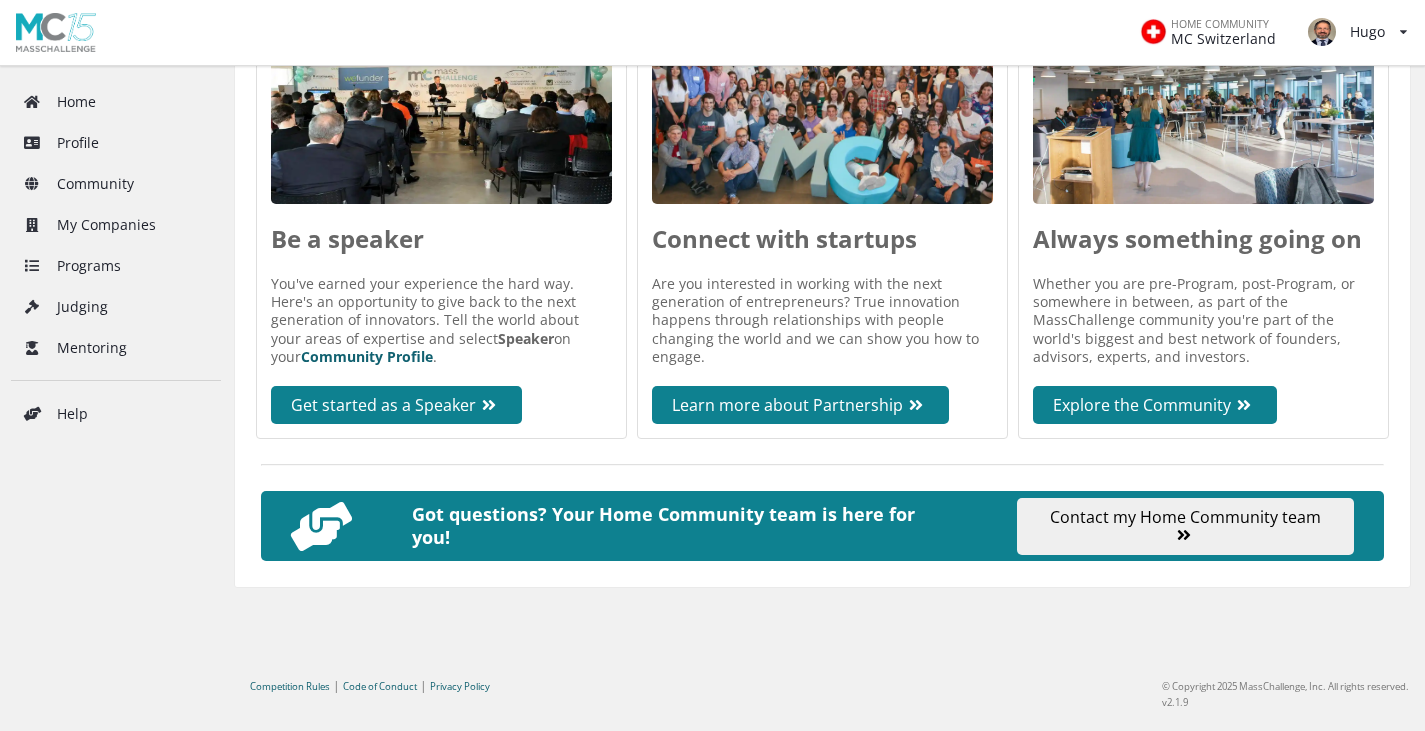 scroll, scrollTop: 0, scrollLeft: 0, axis: both 